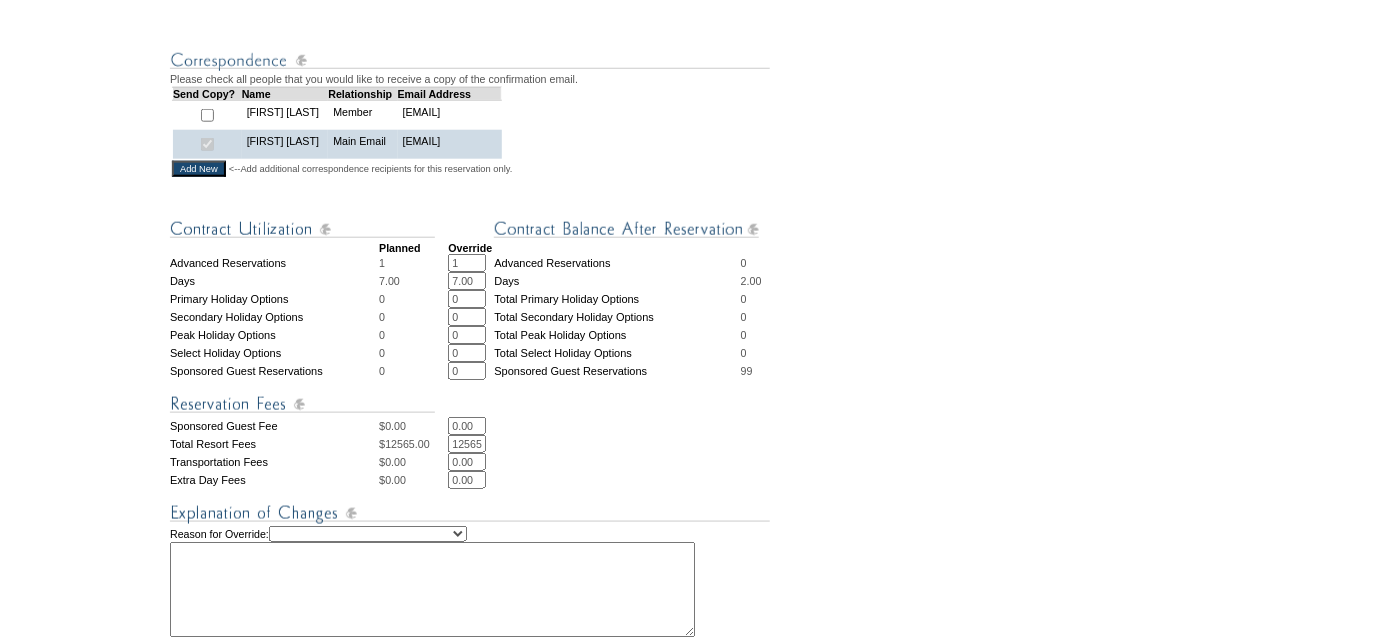 scroll, scrollTop: 636, scrollLeft: 0, axis: vertical 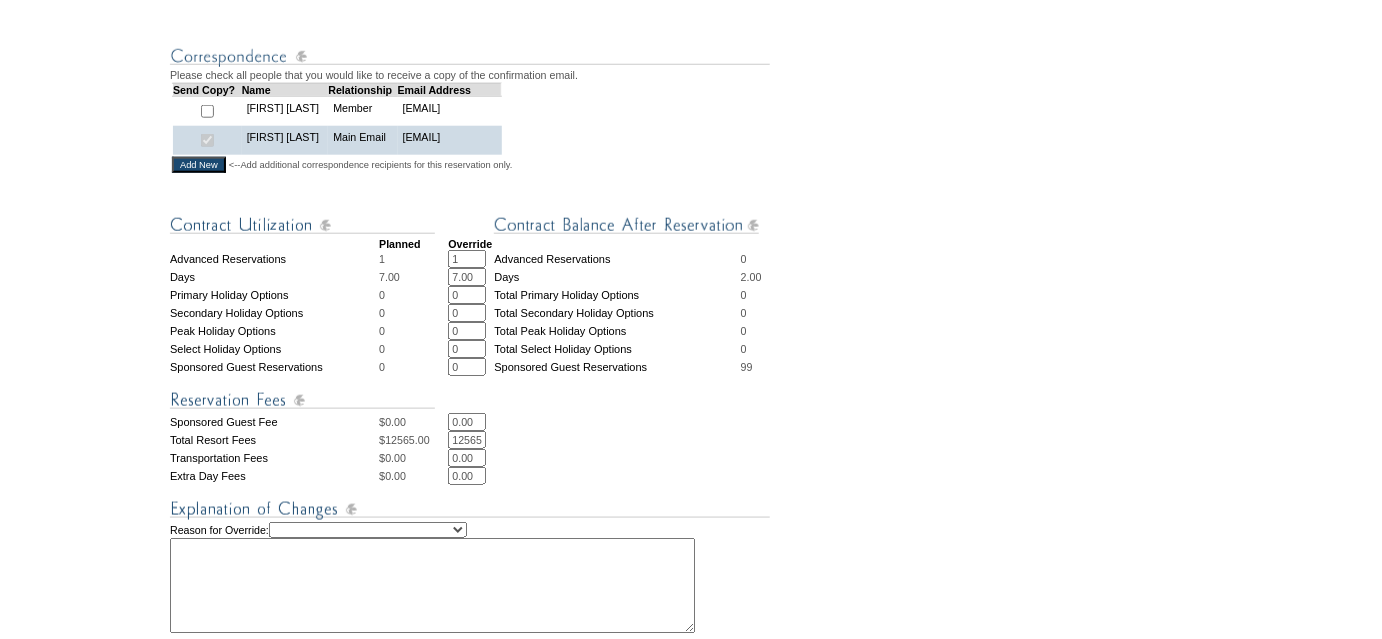 click on "12565.00" at bounding box center (467, 440) 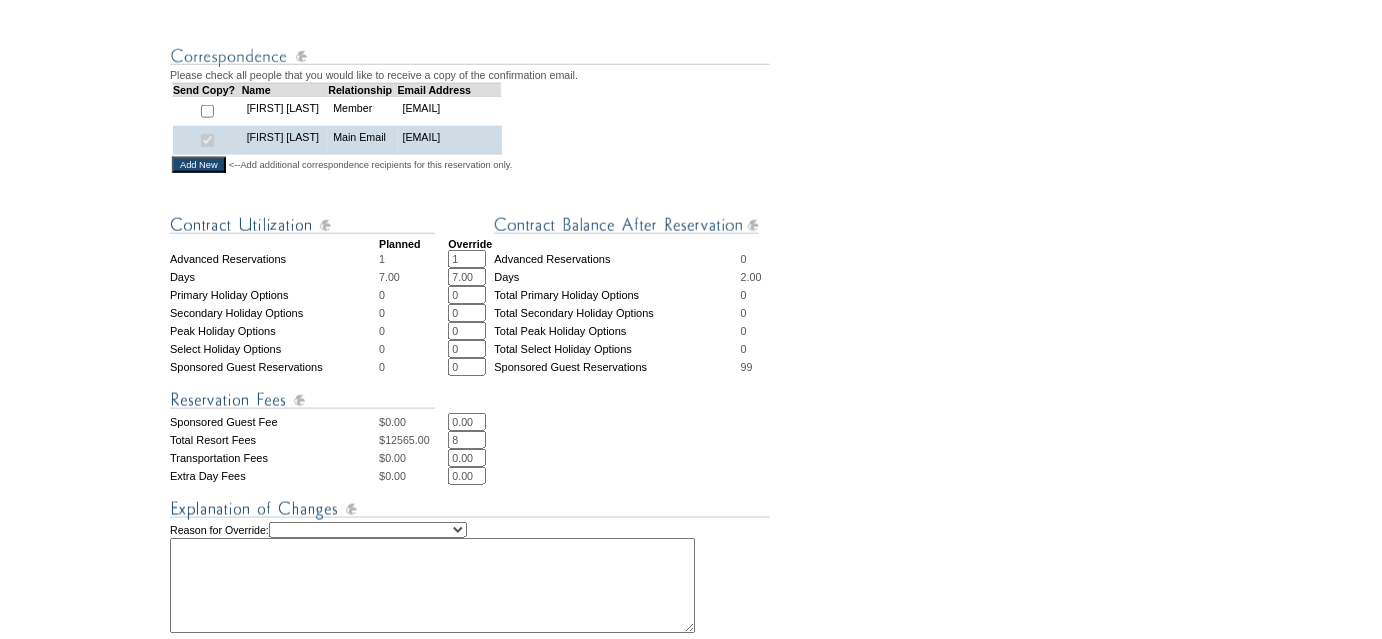 type on "8365" 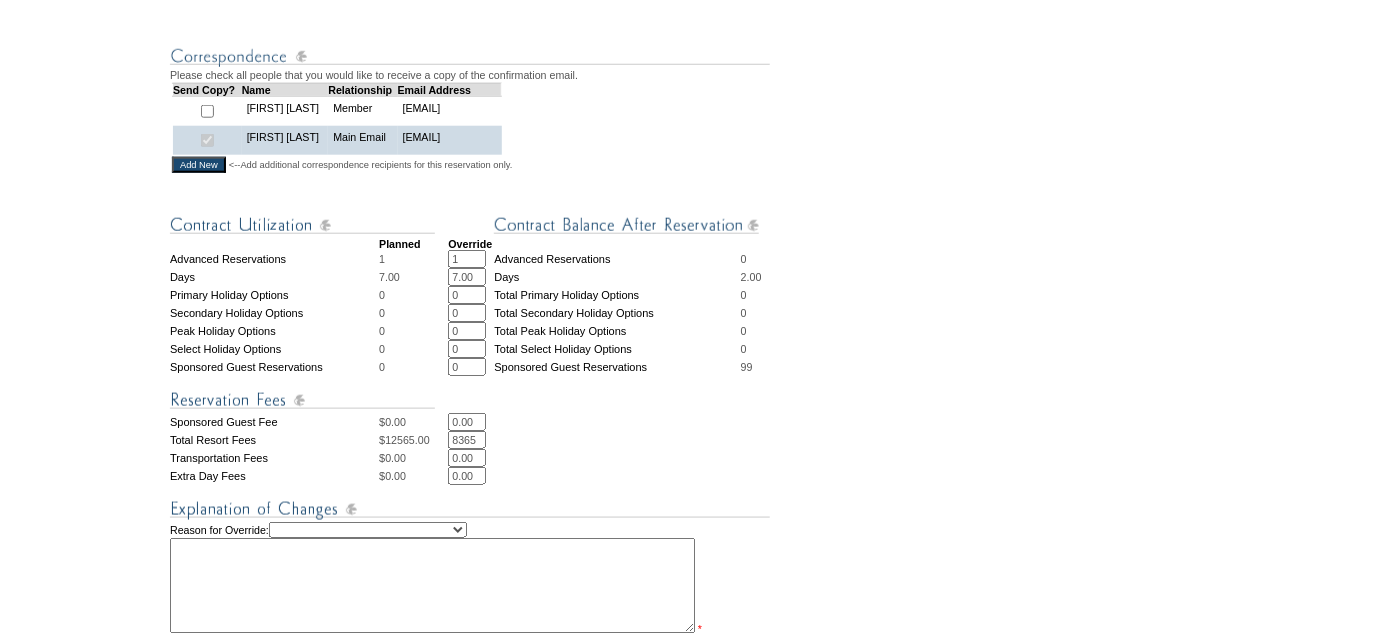 click on "Creating Continuous Stay
Days Rebooked After Cancellation
Editing Occupant
Experiential / Hotel / Partner / Charity
Holiday Token Exchange
Operations Recosting
Pacification
Pacification – New Member
Program-Specific Discount
Reserved Rollover Available
Sales Exception
Travel Date Adjustment" at bounding box center [368, 530] 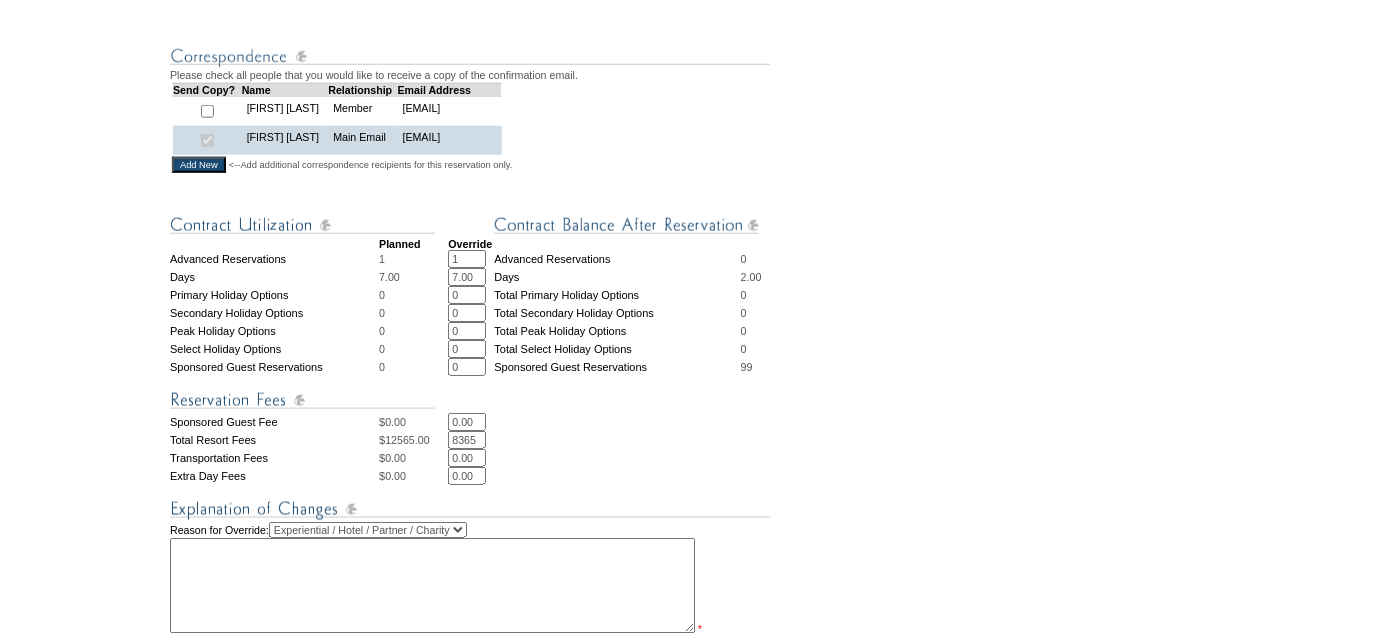 click on "Creating Continuous Stay
Days Rebooked After Cancellation
Editing Occupant
Experiential / Hotel / Partner / Charity
Holiday Token Exchange
Operations Recosting
Pacification
Pacification – New Member
Program-Specific Discount
Reserved Rollover Available
Sales Exception
Travel Date Adjustment" at bounding box center [368, 530] 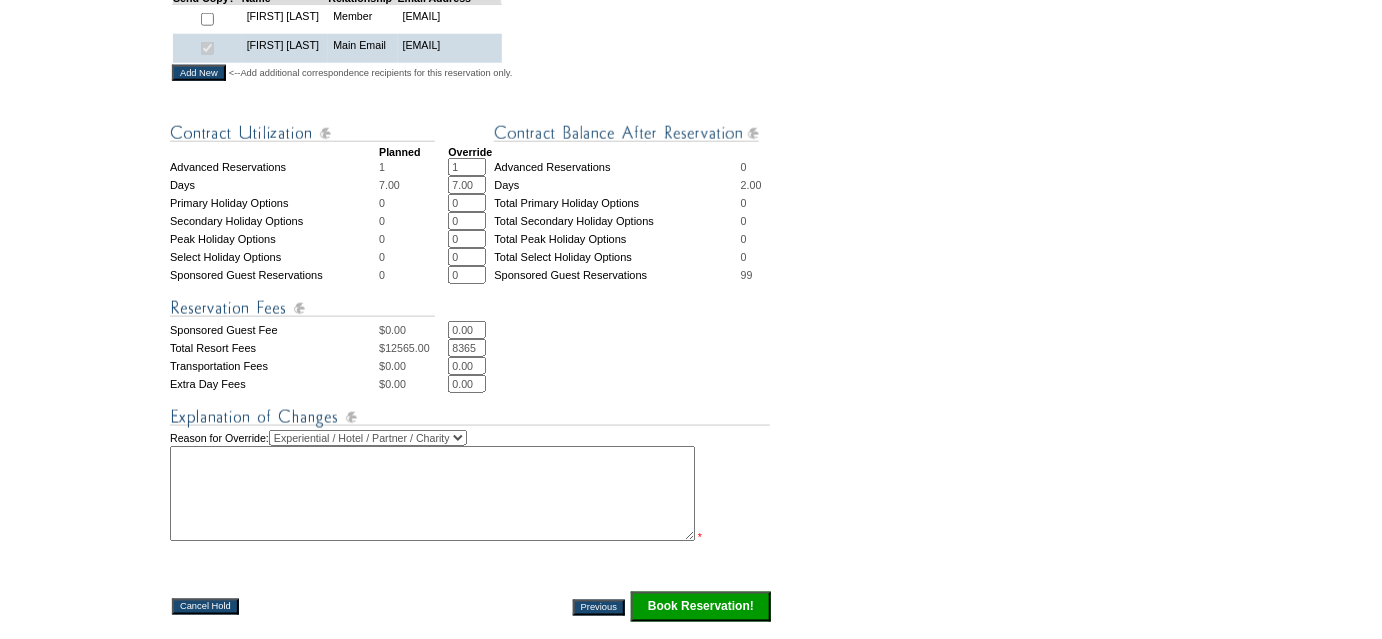scroll, scrollTop: 909, scrollLeft: 0, axis: vertical 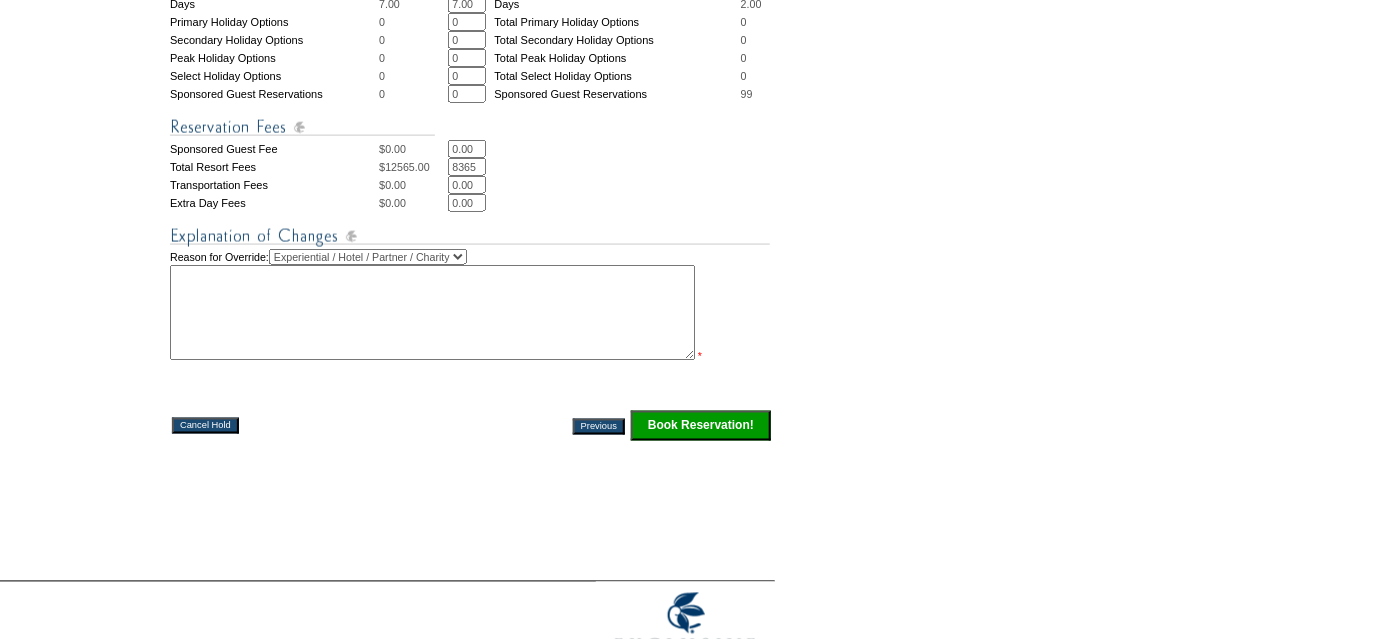 click at bounding box center (432, 313) 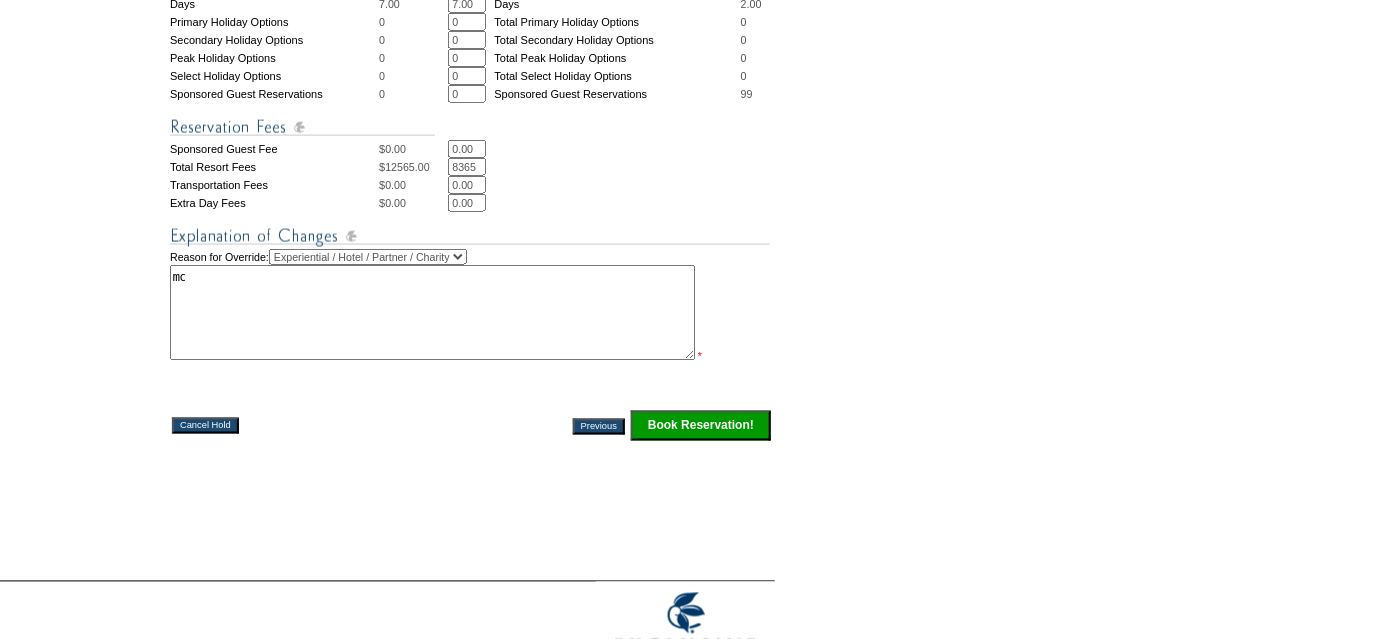 type on "mc" 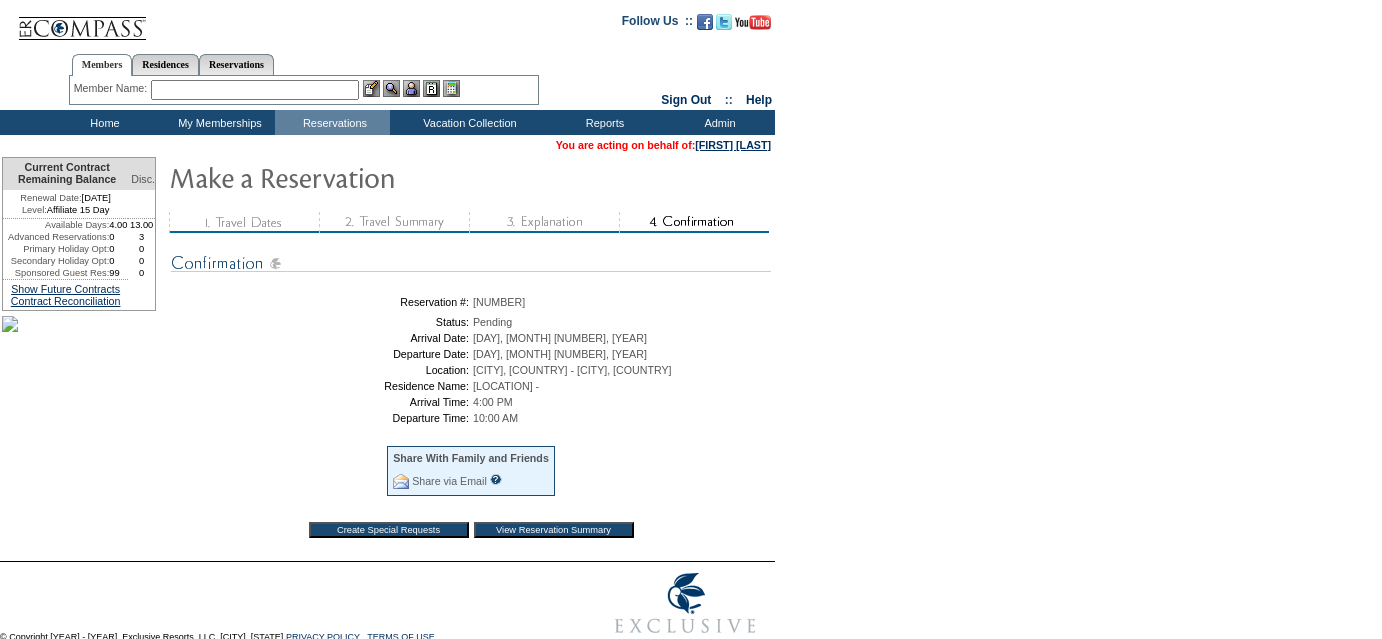 scroll, scrollTop: 0, scrollLeft: 0, axis: both 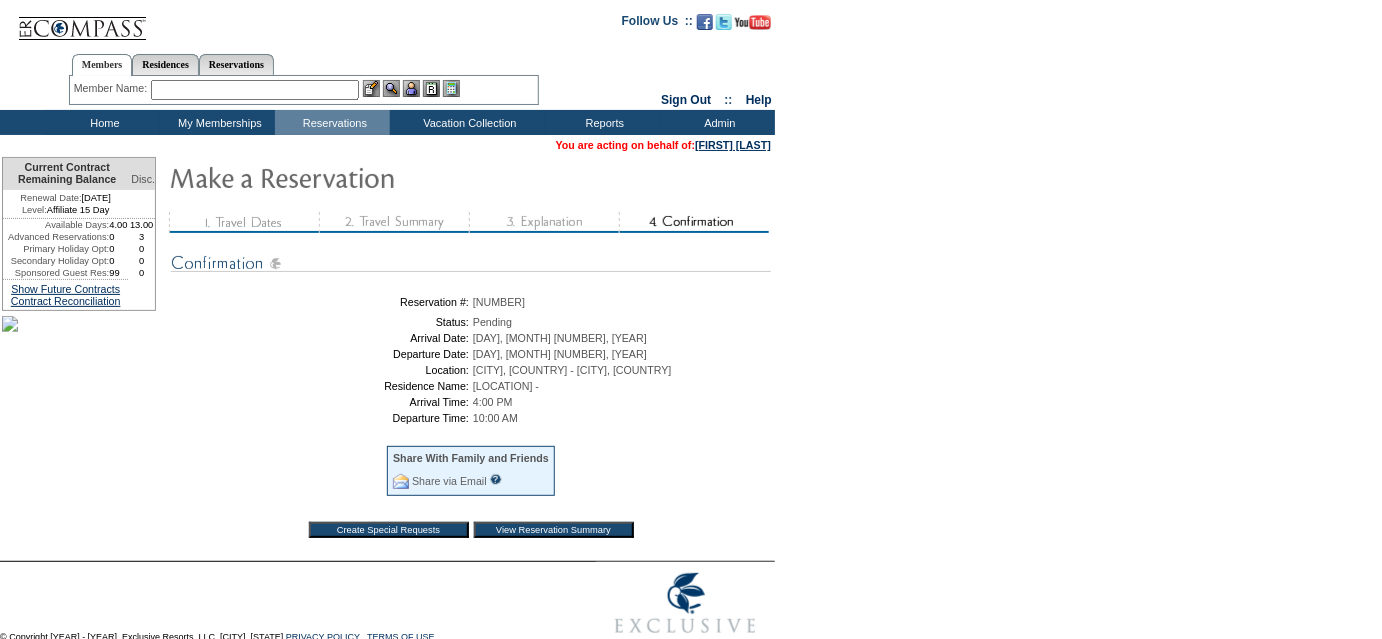click at bounding box center [255, 90] 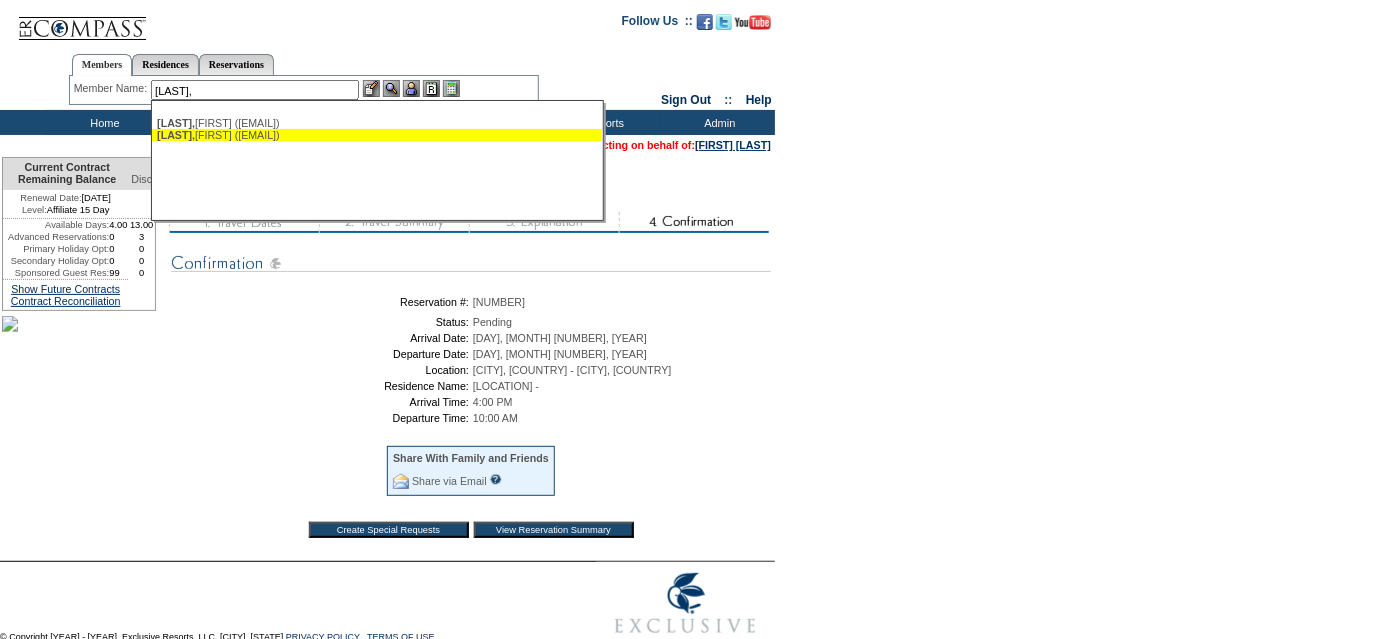click on "Gubernick,  Julie (jgubes@verizon.net)" at bounding box center (377, 135) 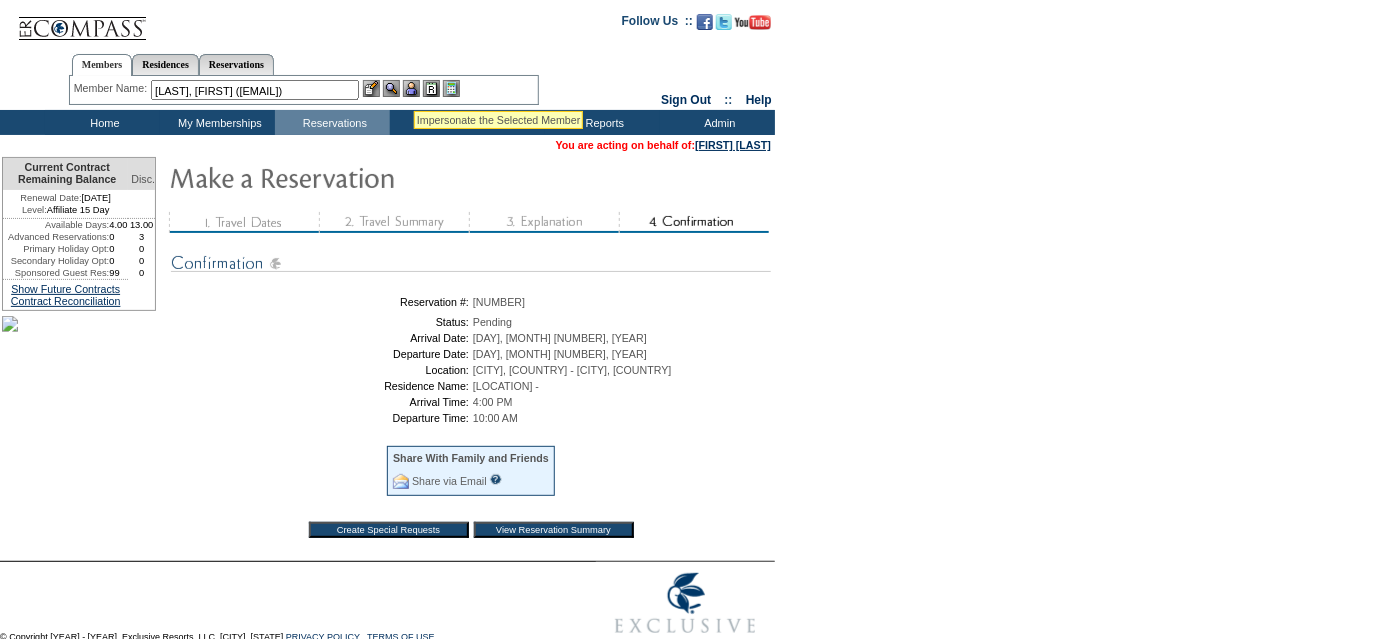 click at bounding box center (411, 88) 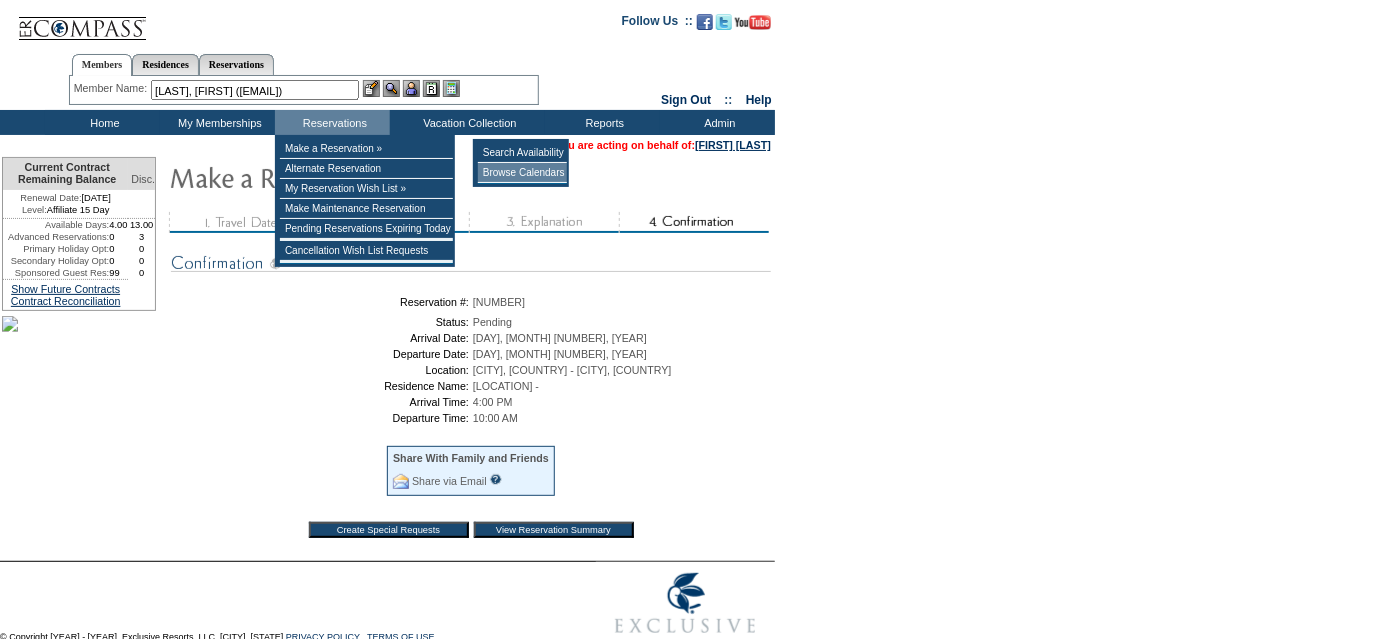 click on "Browse Calendars" at bounding box center (522, 173) 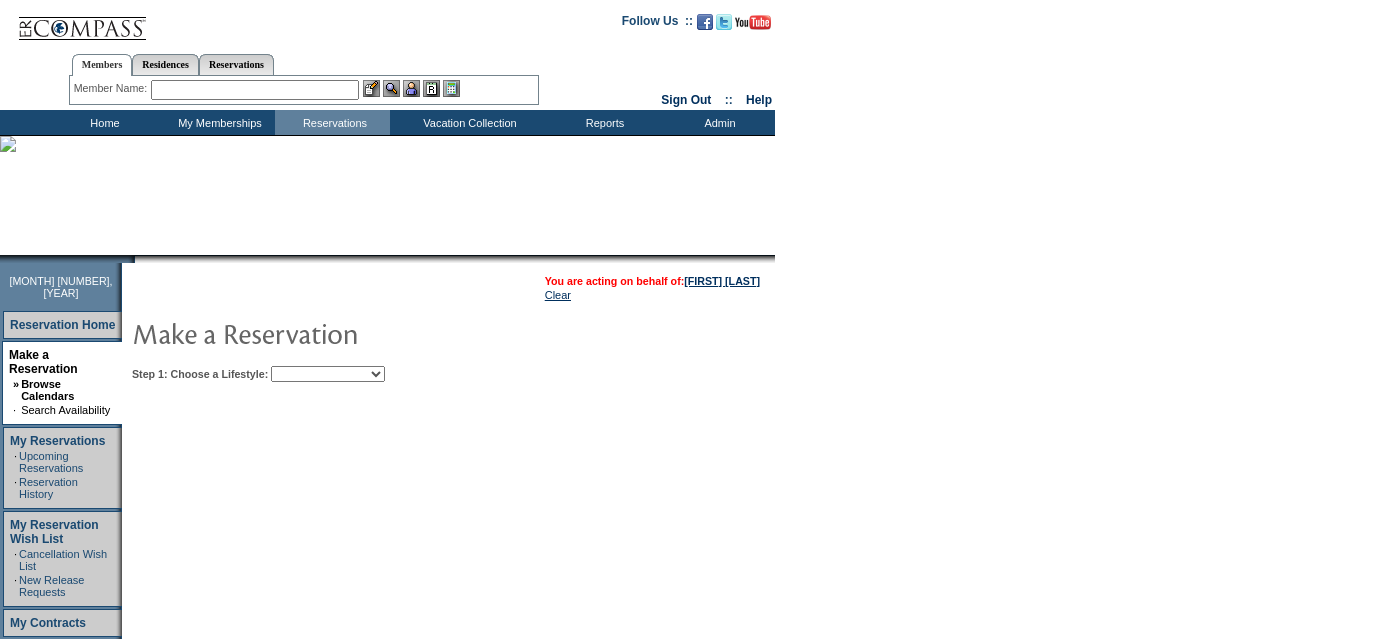 scroll, scrollTop: 0, scrollLeft: 0, axis: both 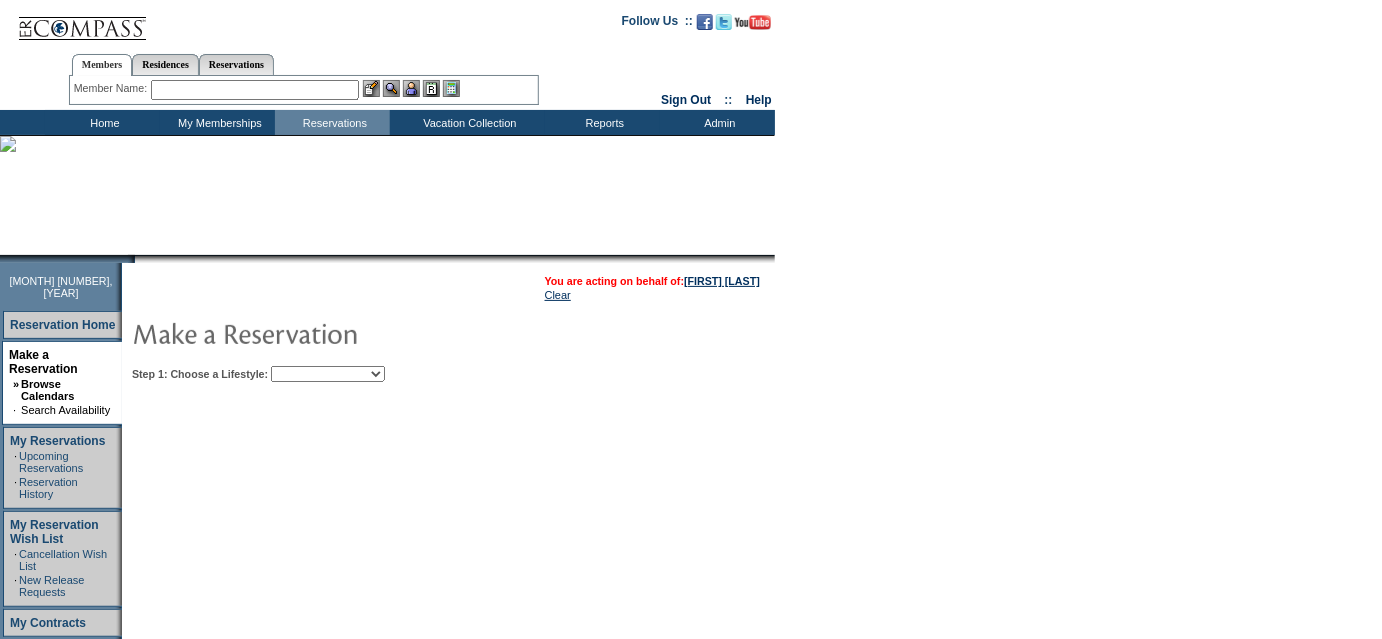 click on "Beach
Leisure
Metropolitan
Mountain
OIAL for Adventure
OIAL for Couples
OIAL for Families
Once in a Lifetime" at bounding box center [328, 374] 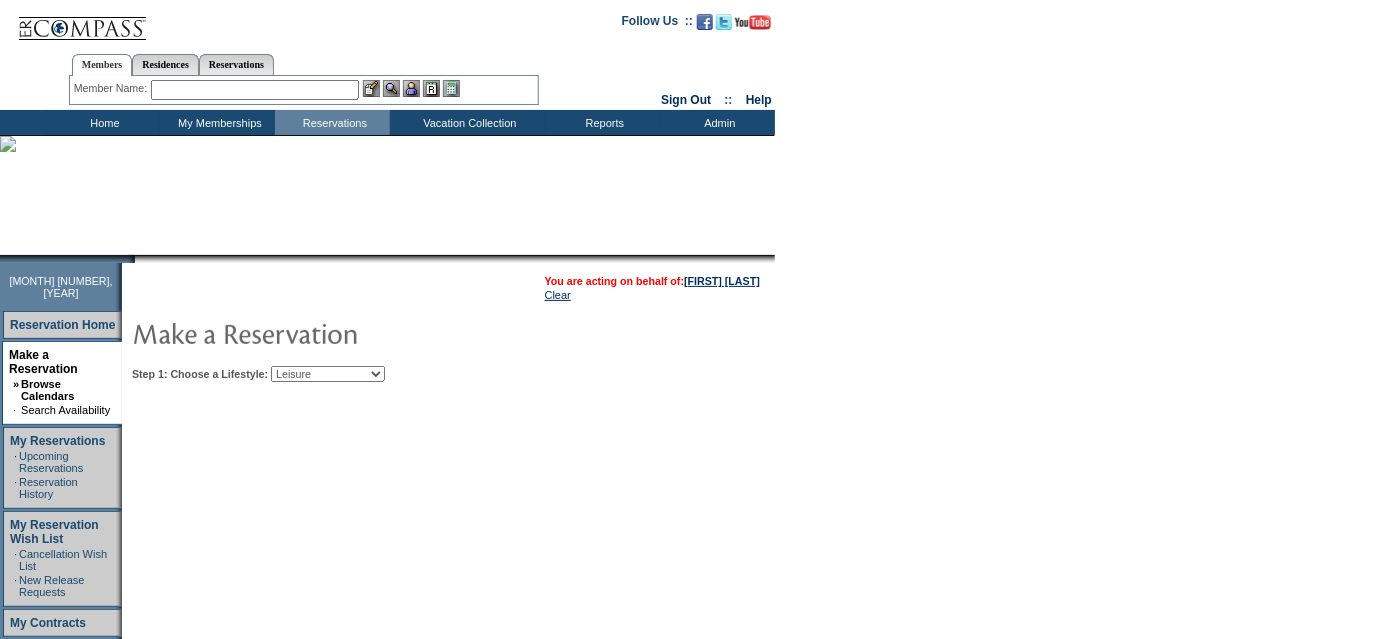 click on "Beach
Leisure
Metropolitan
Mountain
OIAL for Adventure
OIAL for Couples
OIAL for Families
Once in a Lifetime" at bounding box center [328, 374] 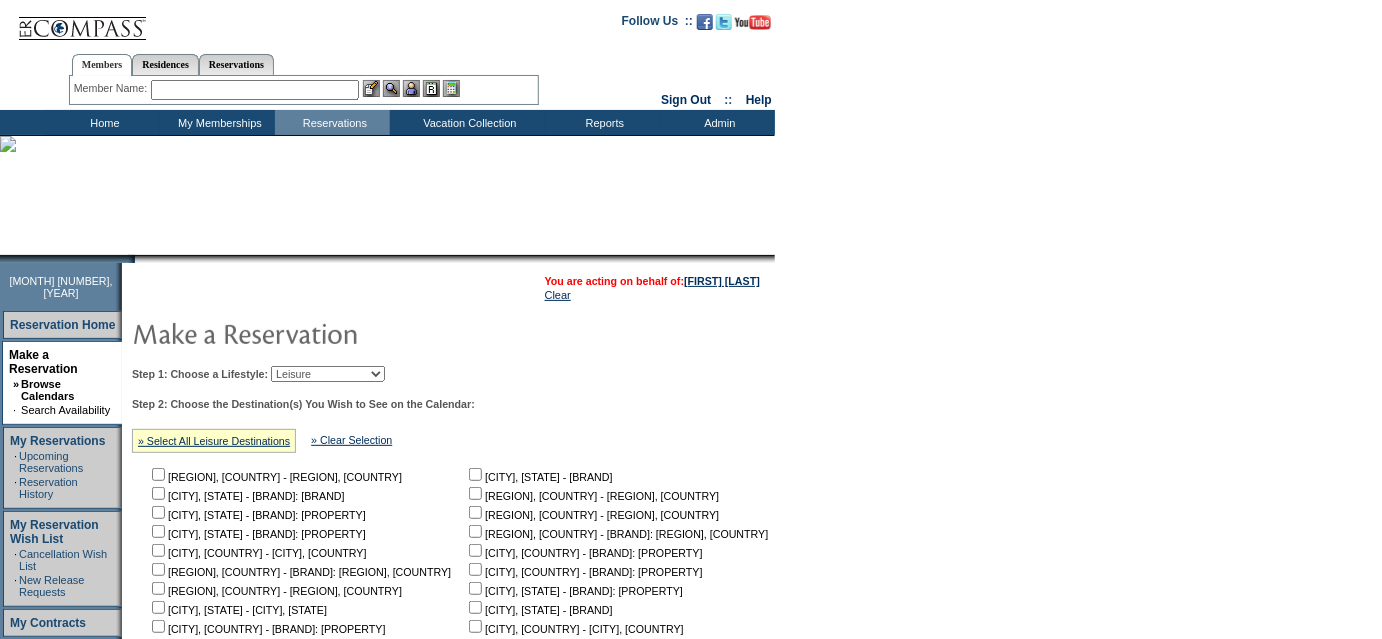 click at bounding box center [158, 474] 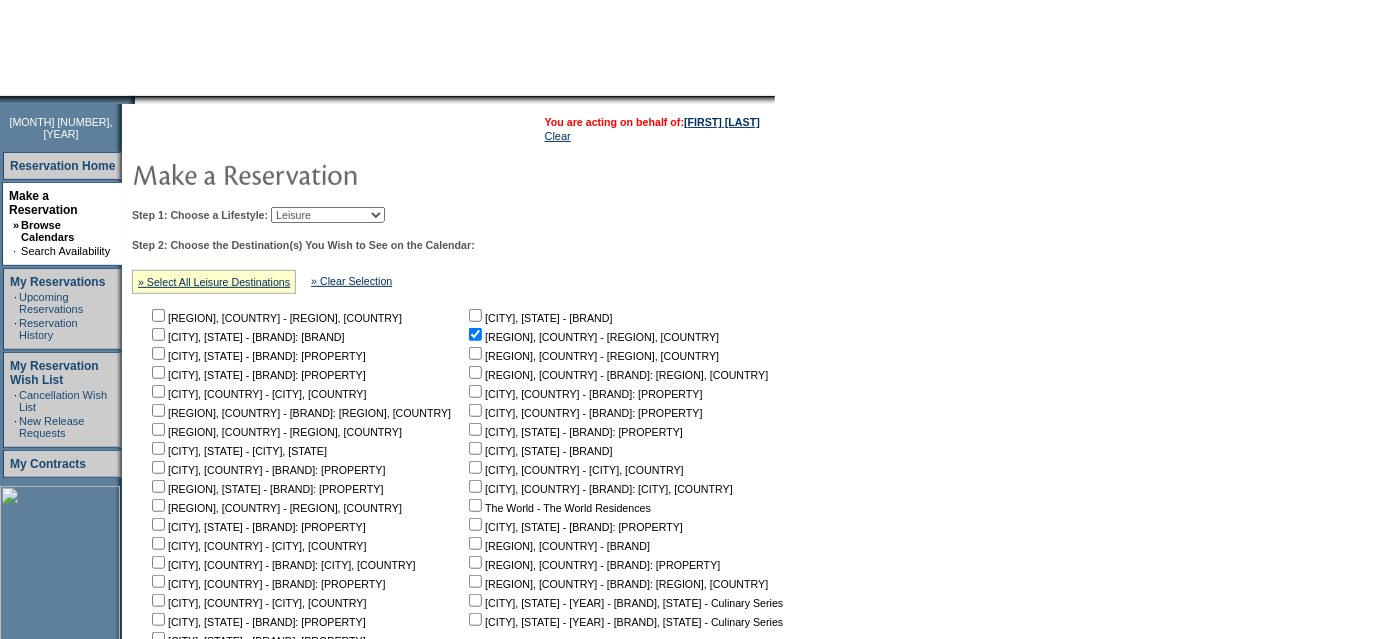scroll, scrollTop: 433, scrollLeft: 0, axis: vertical 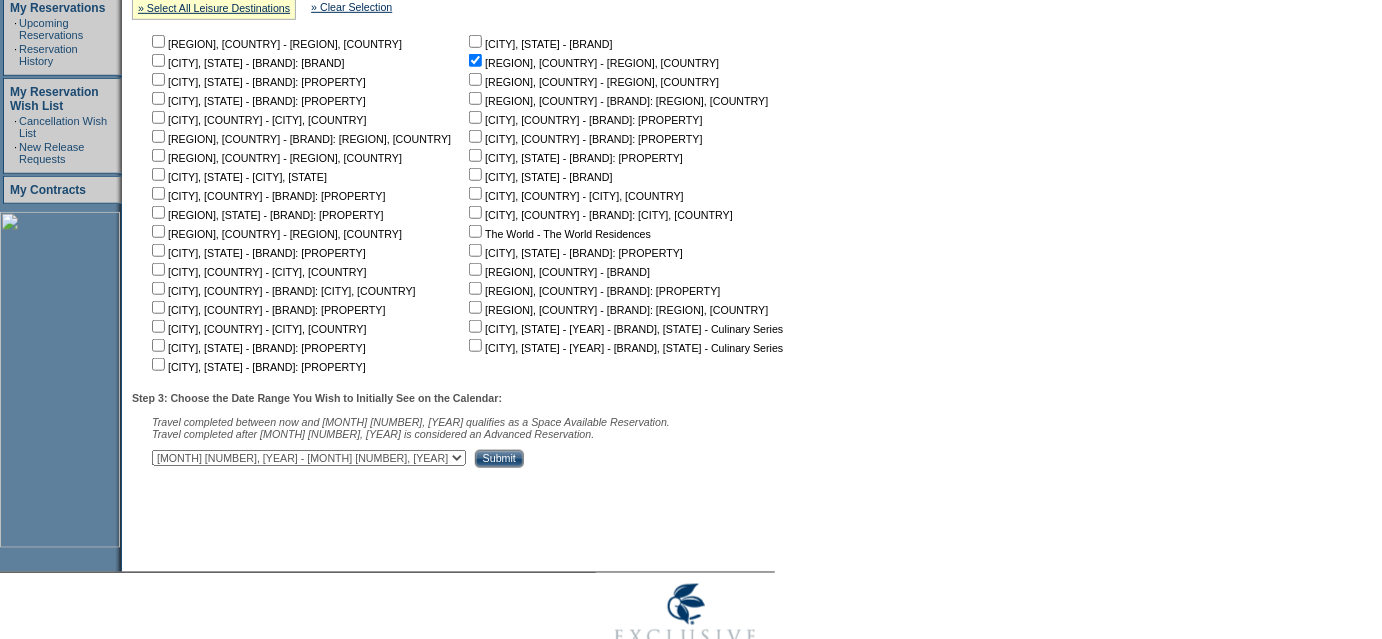 click on "August 1, 2025 - September 15, 2025
September 16, 2025 - October 30, 2025
October 31, 2025 - December 14, 2025
December 15, 2025 - January 28, 2026
January 29, 2026 - March 14, 2026
March 15, 2026 - April 28, 2026
April 29, 2026 - June 12, 2026
June 13, 2026 - July 27, 2026
July 28, 2026 - September 10, 2026
September 11, 2026 - October 25, 2026
October 26, 2026 - December 9, 2026
December 10, 2026 - January 23, 2027
January 24, 2027 - March 9, 2027
March 10, 2027 - April 23, 2027
April 24, 2027 - June 7, 2027
June 8, 2027 - July 22, 2027
July 23, 2027 - September 5, 2027
September 6, 2027 - September 15, 2027" at bounding box center (309, 458) 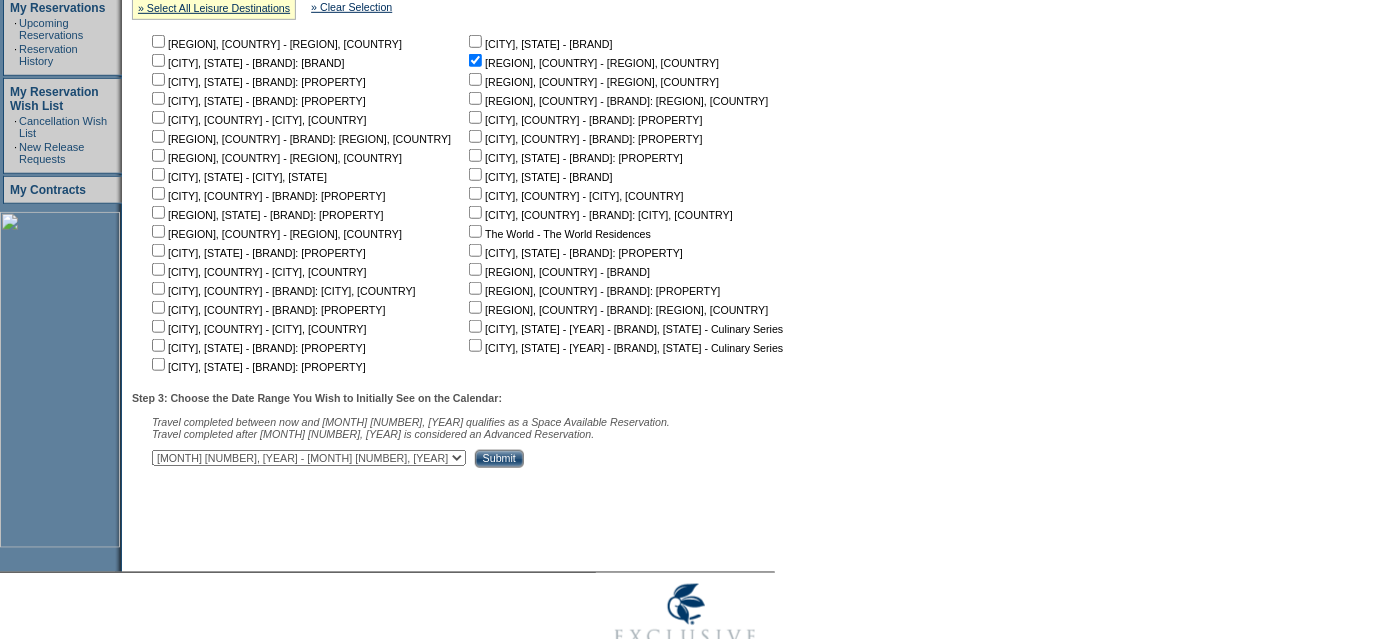click on "Submit" at bounding box center [499, 459] 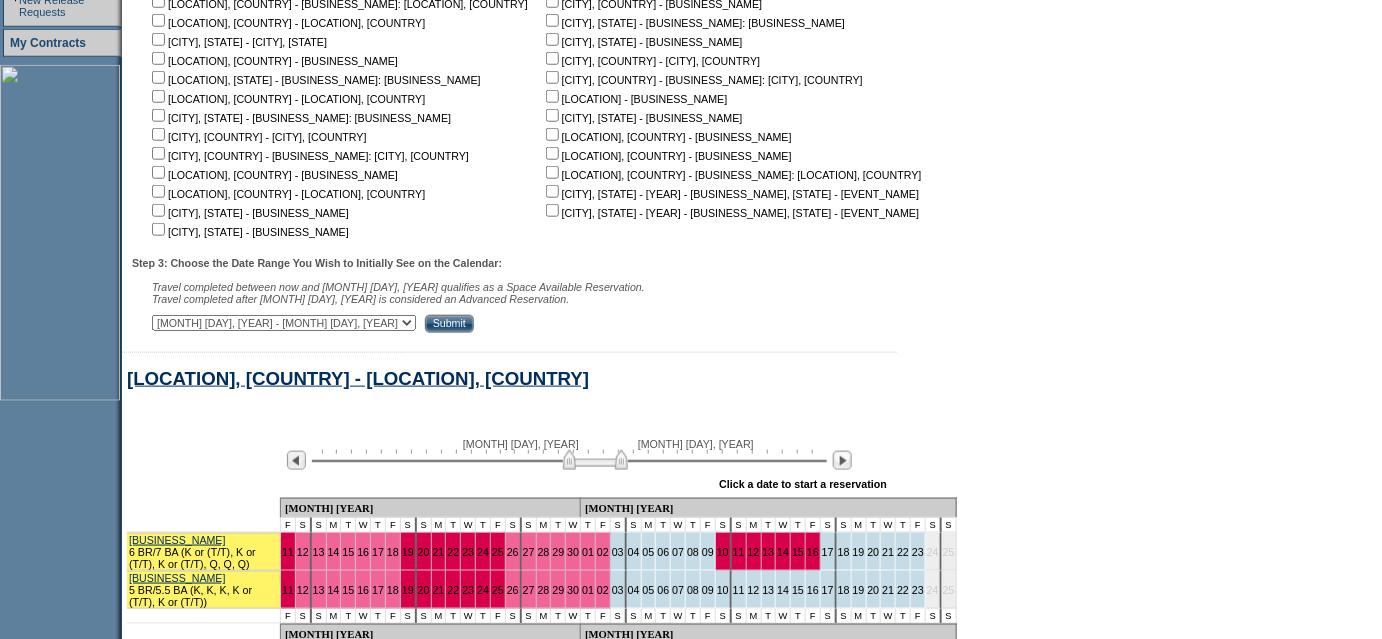 scroll, scrollTop: 789, scrollLeft: 0, axis: vertical 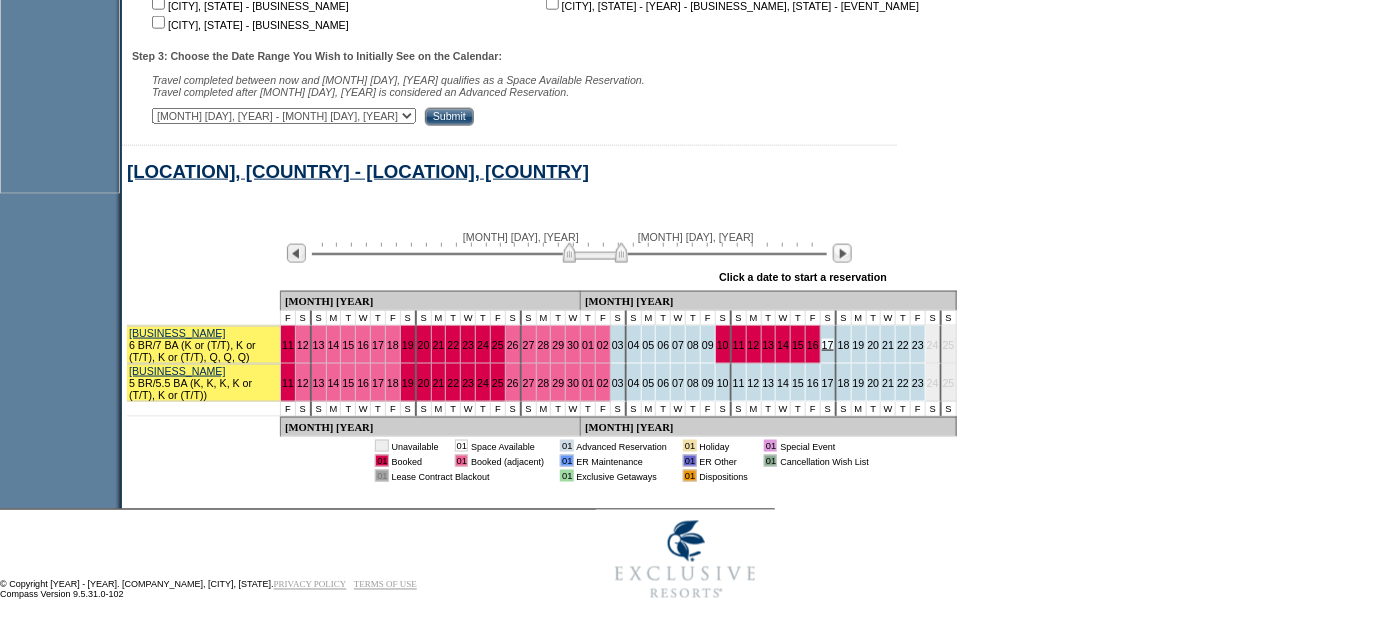 click on "17" at bounding box center [828, 345] 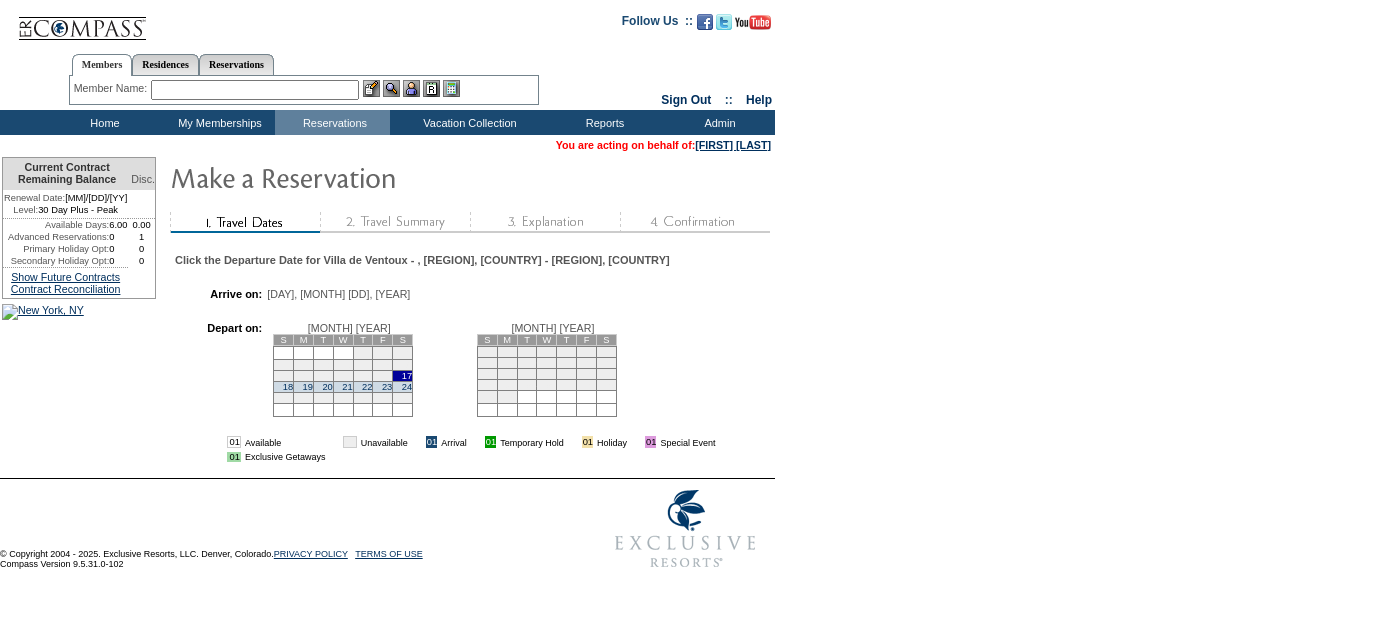 scroll, scrollTop: 0, scrollLeft: 0, axis: both 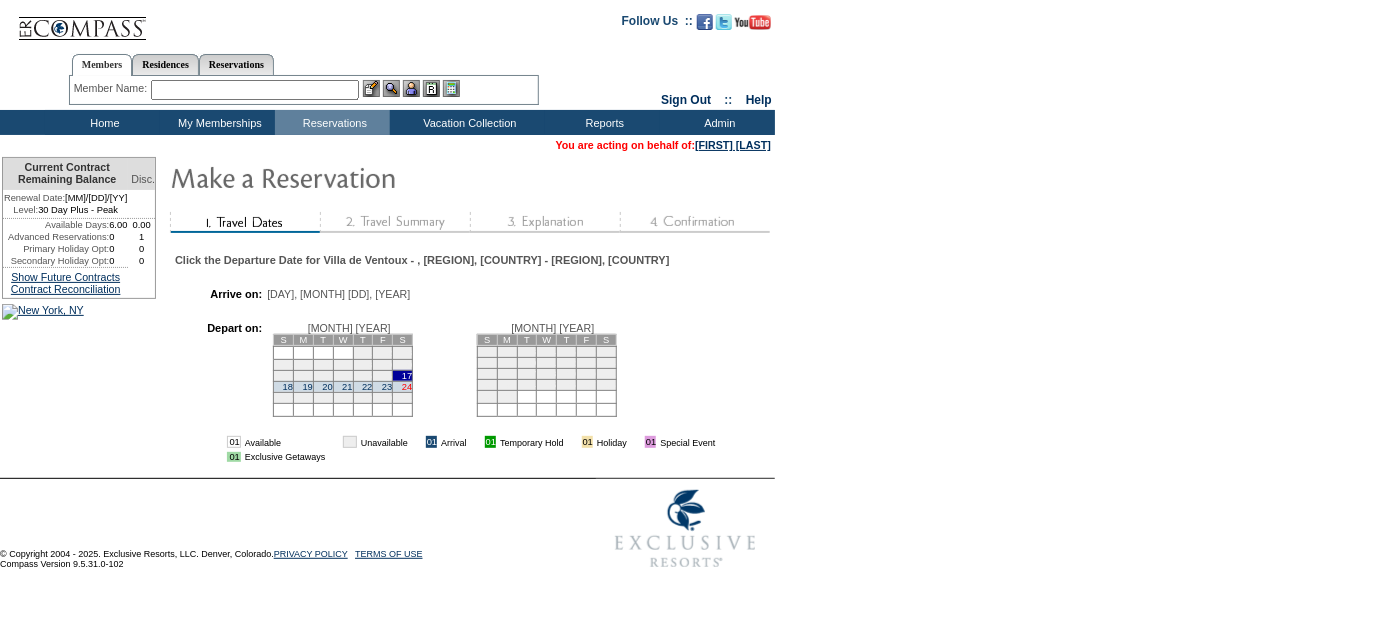 click on "24" at bounding box center [407, 387] 